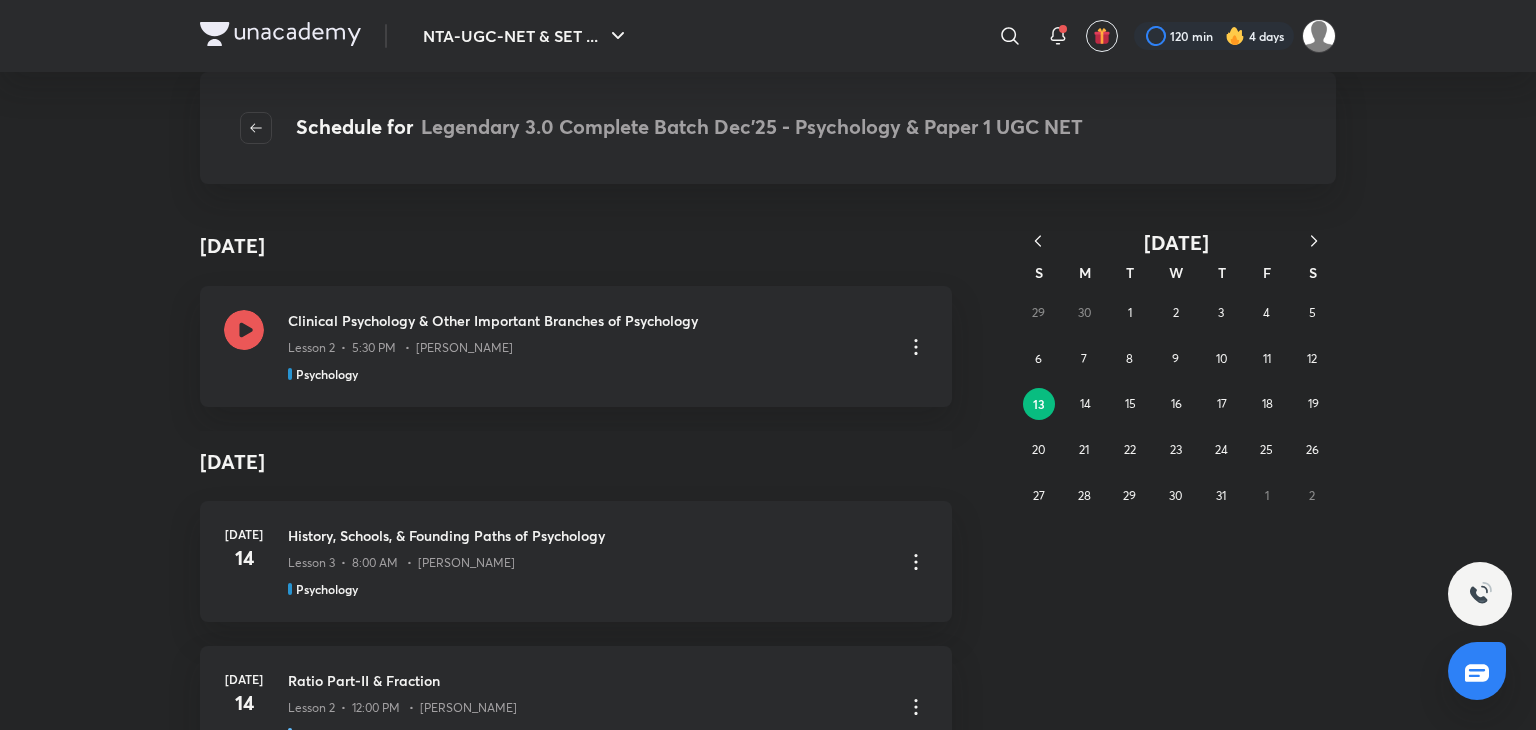scroll, scrollTop: 0, scrollLeft: 0, axis: both 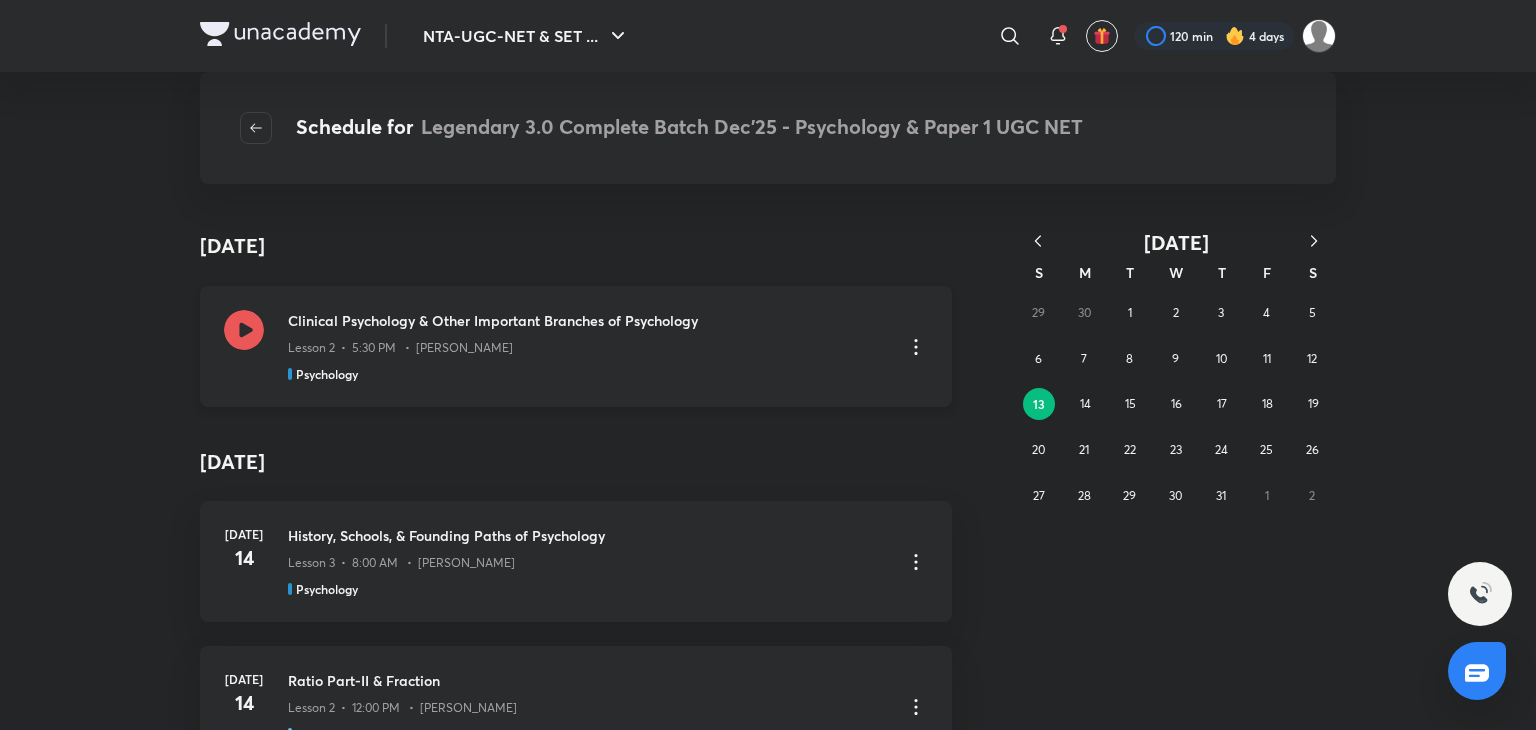 drag, startPoint x: 0, startPoint y: 0, endPoint x: 233, endPoint y: 332, distance: 405.60202 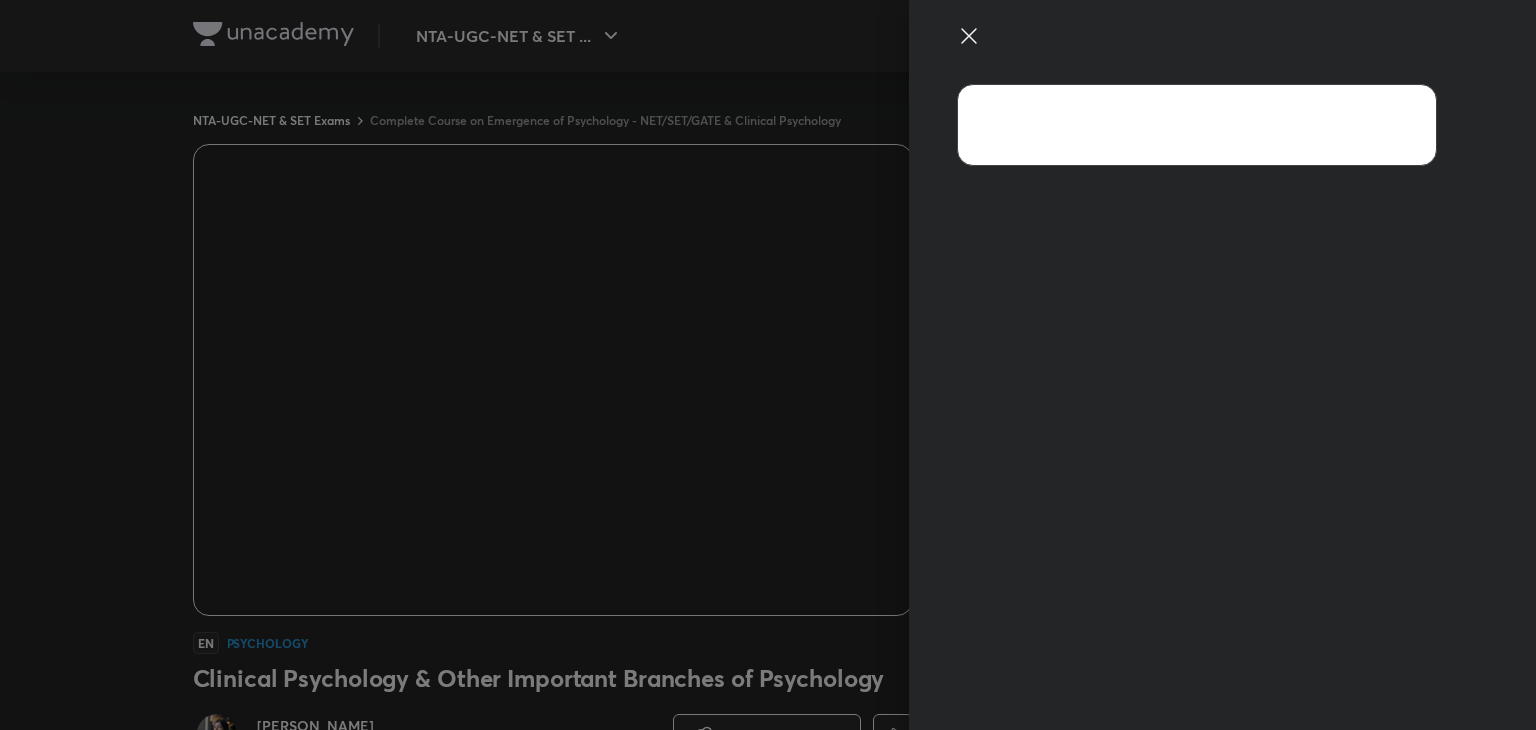 scroll, scrollTop: 0, scrollLeft: 0, axis: both 